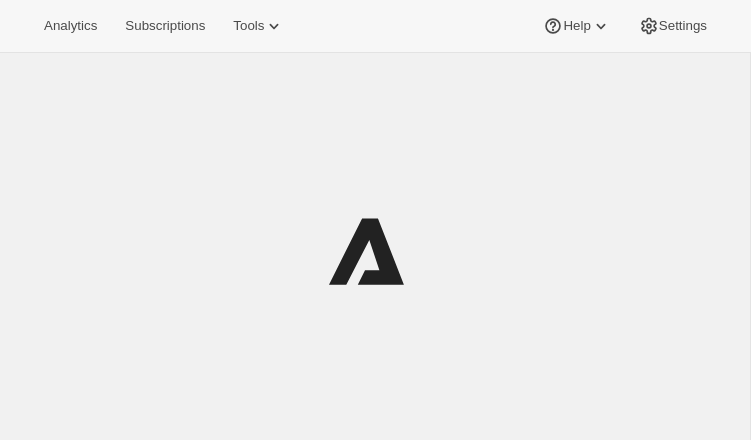 scroll, scrollTop: 0, scrollLeft: 0, axis: both 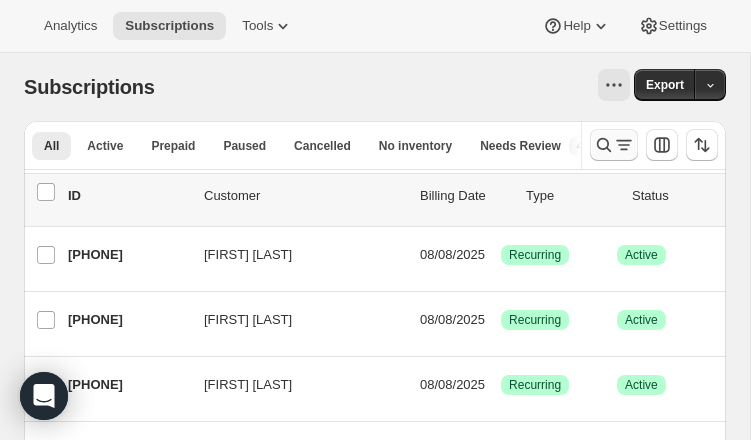 click 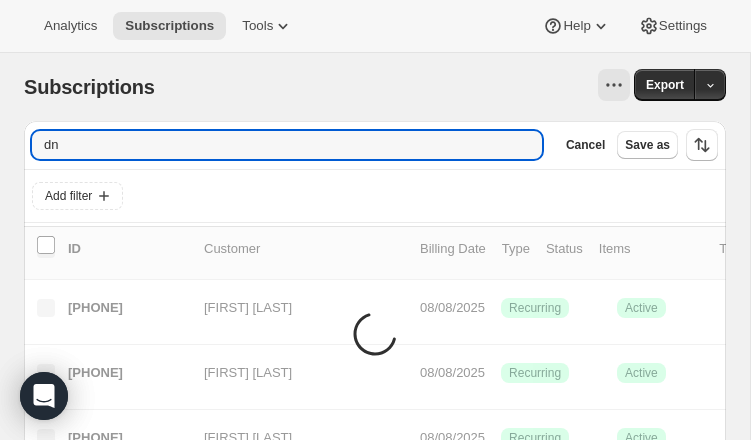 type on "d" 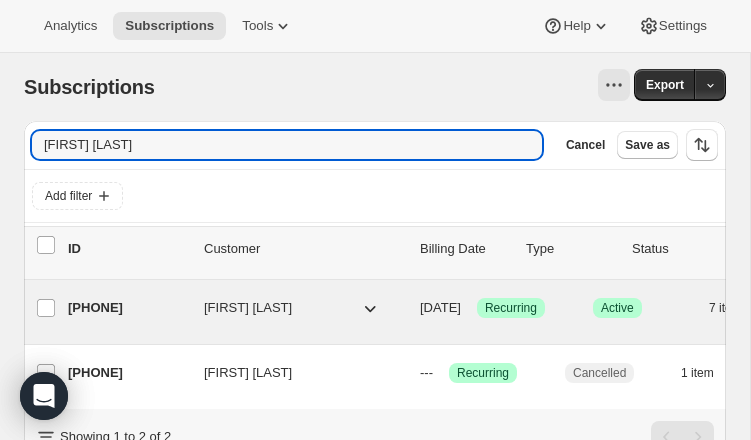 type on "[FIRST] [LAST]" 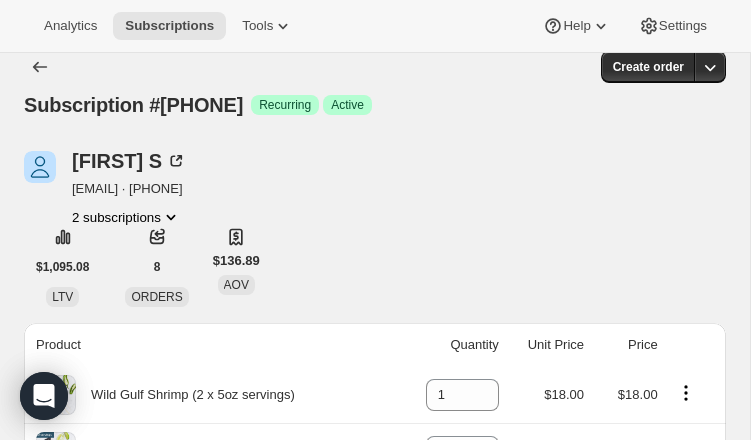 scroll, scrollTop: 0, scrollLeft: 0, axis: both 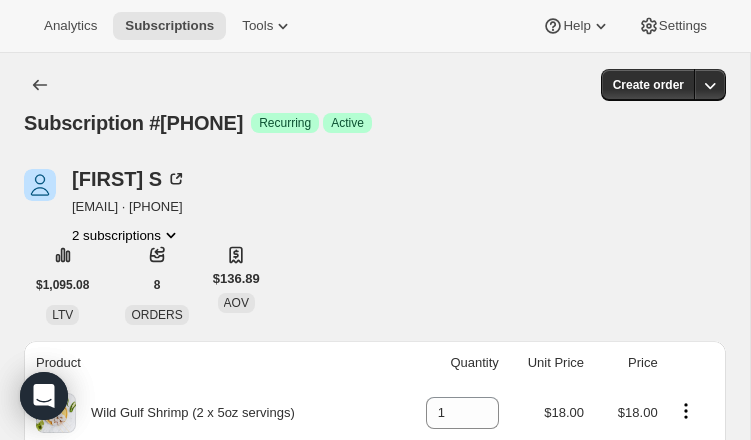 click 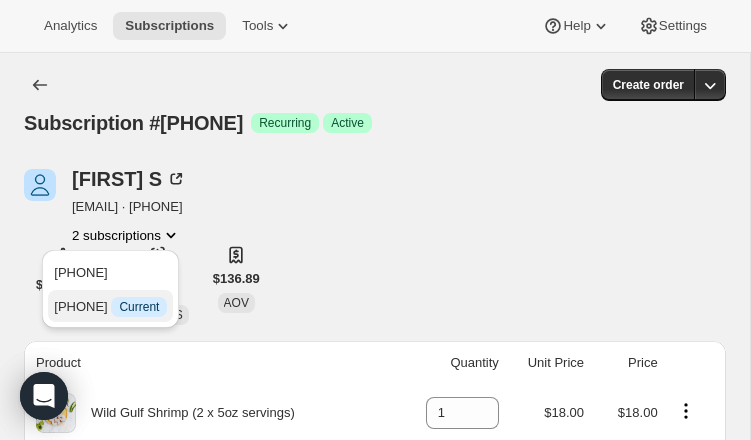 click on "[PHONE]   Info  Current" at bounding box center (110, 306) 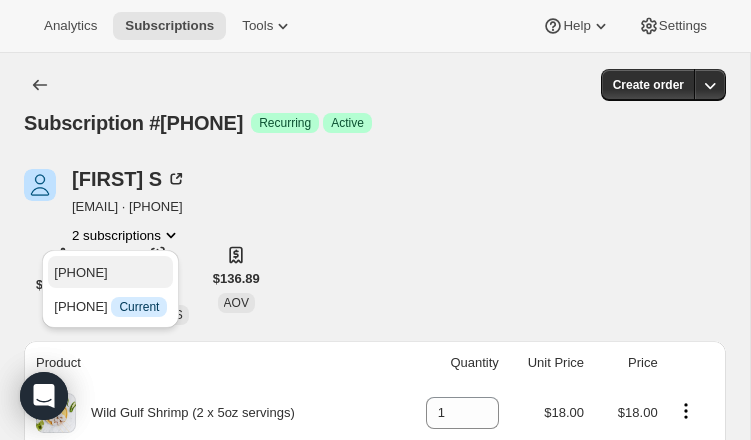 click on "[PHONE]" at bounding box center [80, 272] 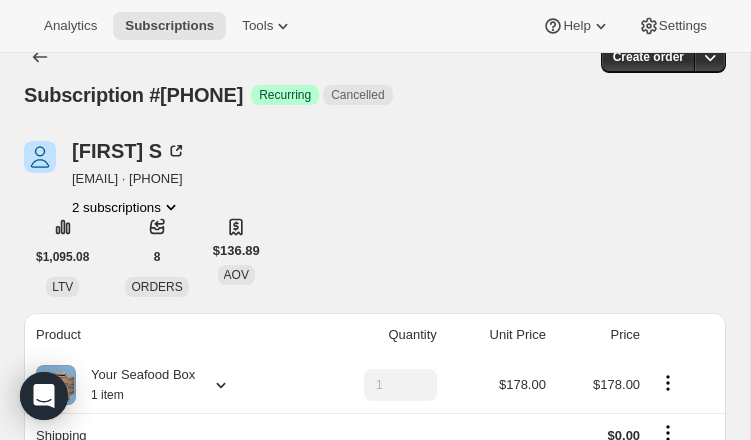 scroll, scrollTop: 0, scrollLeft: 0, axis: both 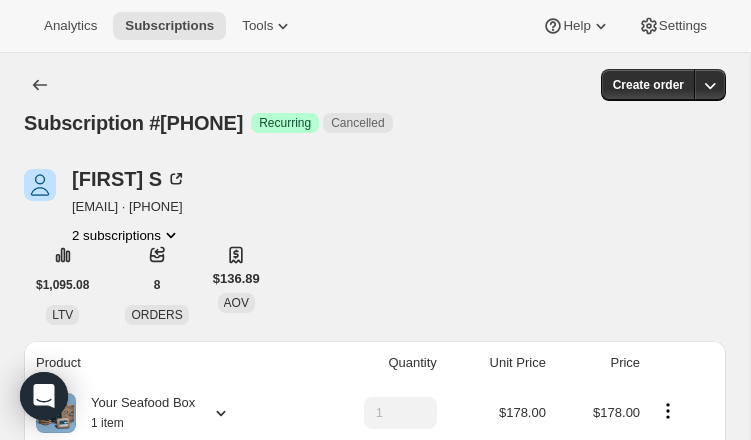 click on "2 subscriptions" at bounding box center (126, 235) 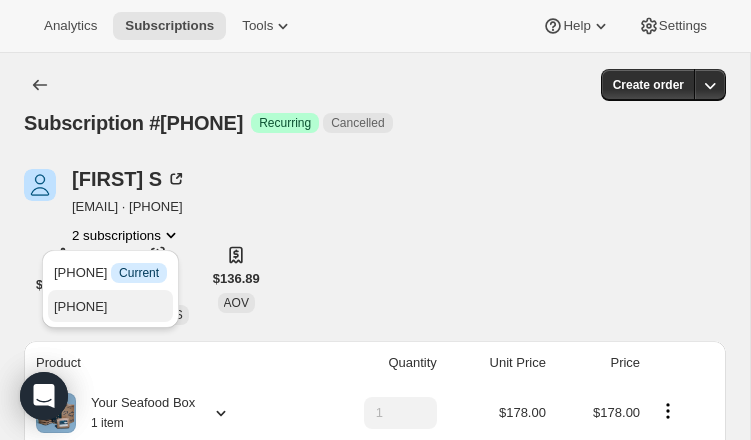 click on "[PHONE]" at bounding box center (110, 307) 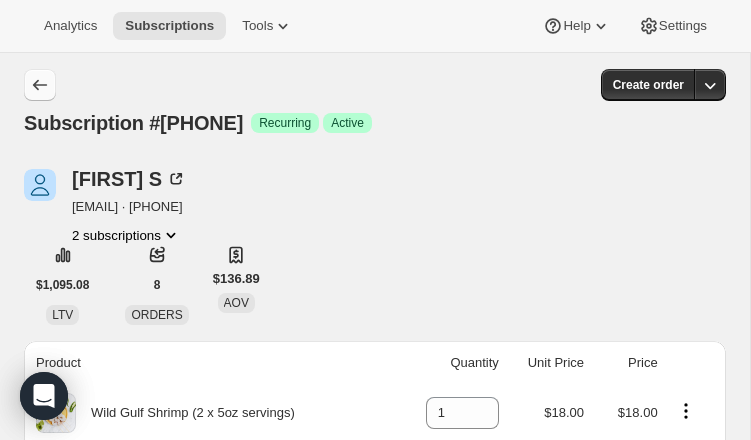 click at bounding box center [40, 85] 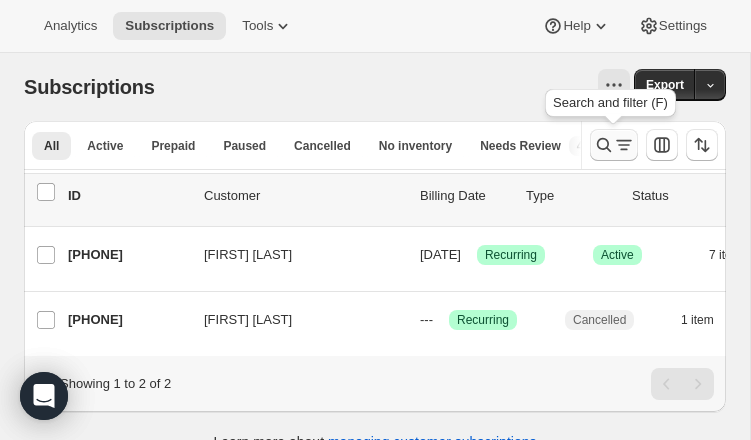 click 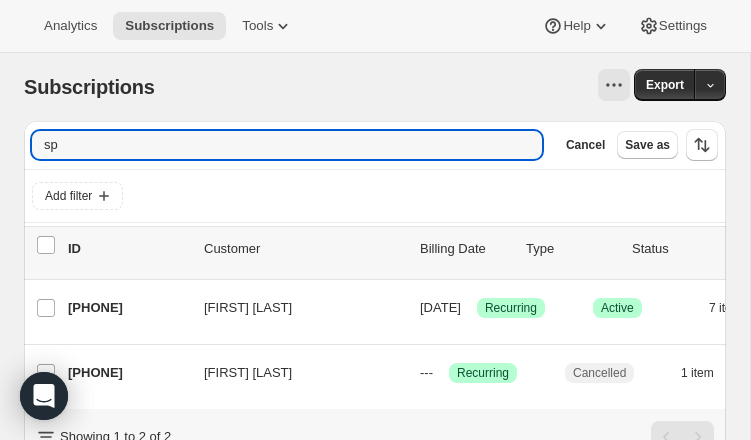 type on "s" 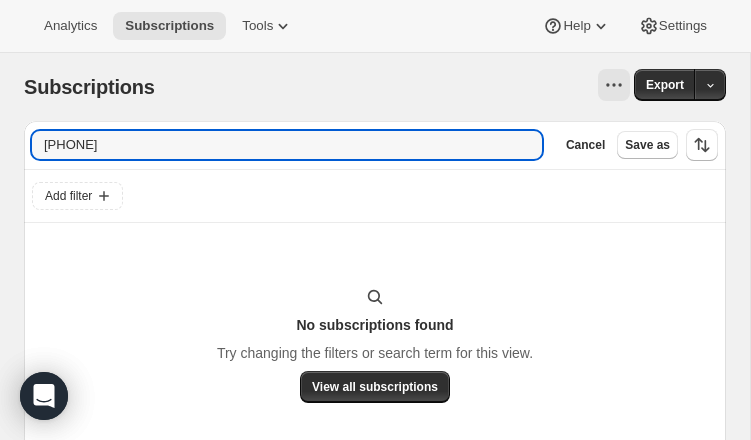 type on "[PHONE]" 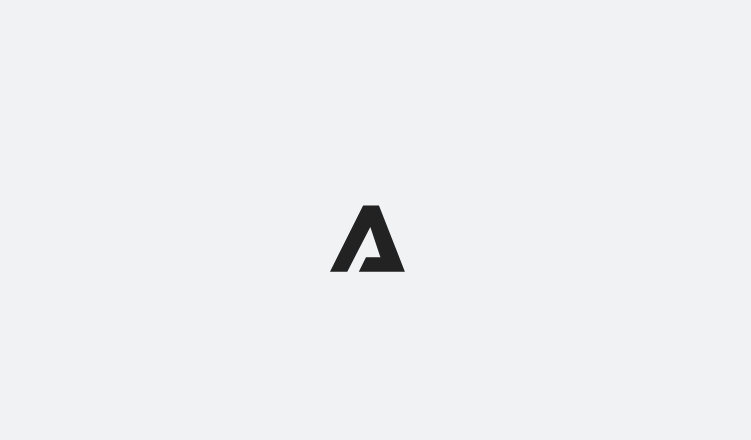 scroll, scrollTop: 0, scrollLeft: 0, axis: both 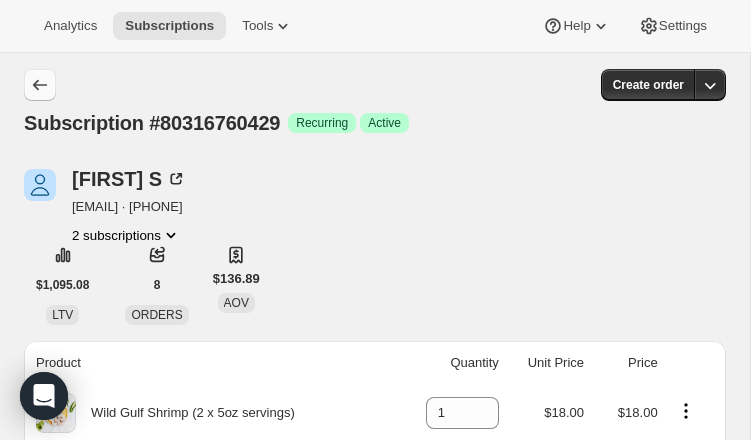 click 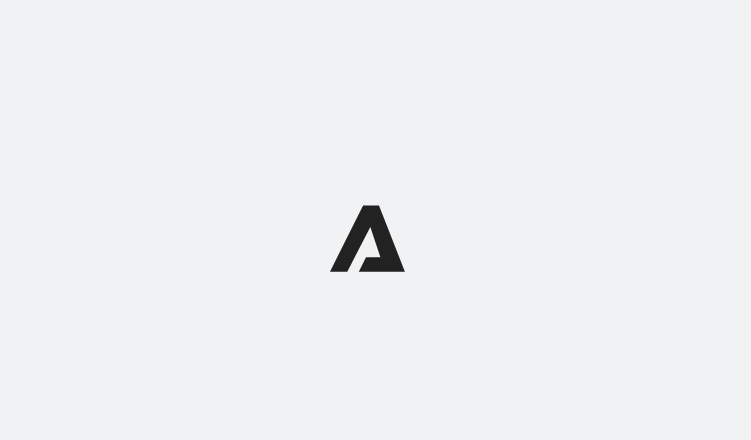 scroll, scrollTop: 0, scrollLeft: 0, axis: both 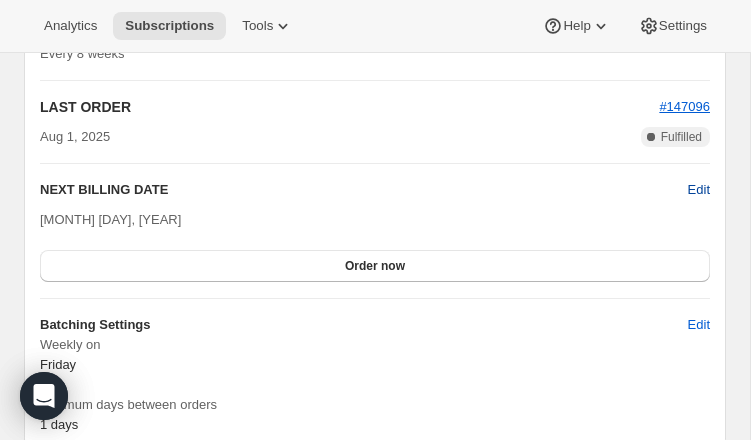 click on "Edit" at bounding box center (699, 190) 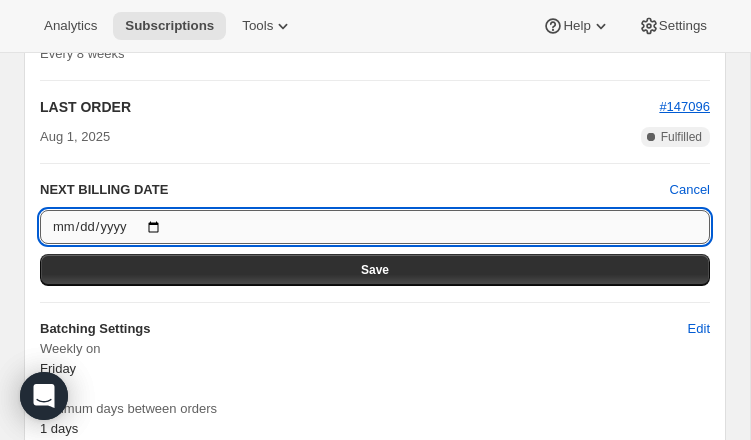 click on "[DATE]" at bounding box center (375, 227) 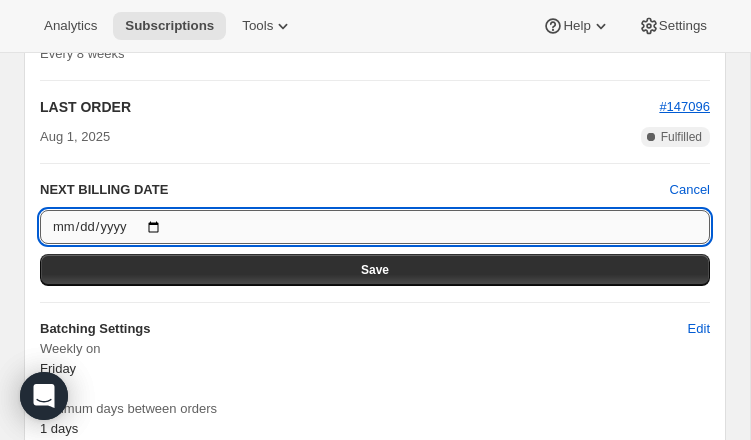 type on "[DATE]" 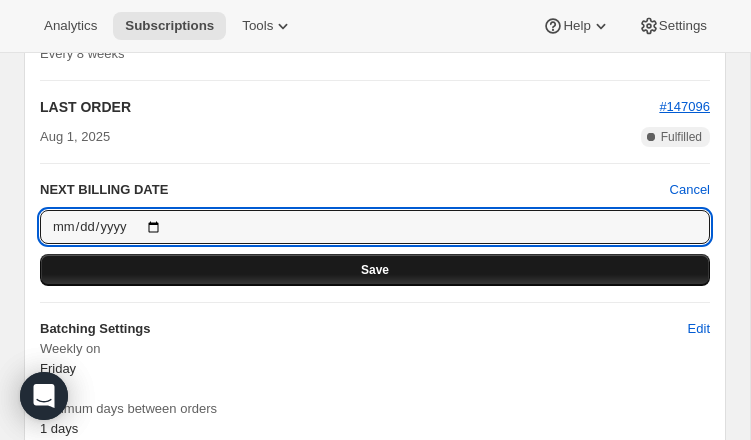click on "Save" at bounding box center (375, 270) 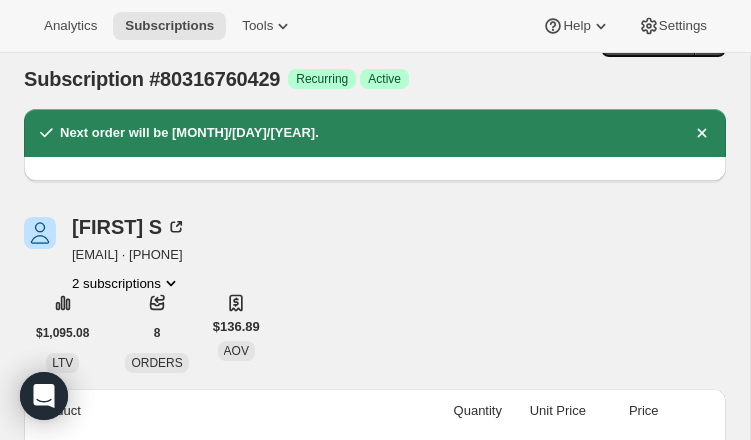 scroll, scrollTop: 0, scrollLeft: 0, axis: both 